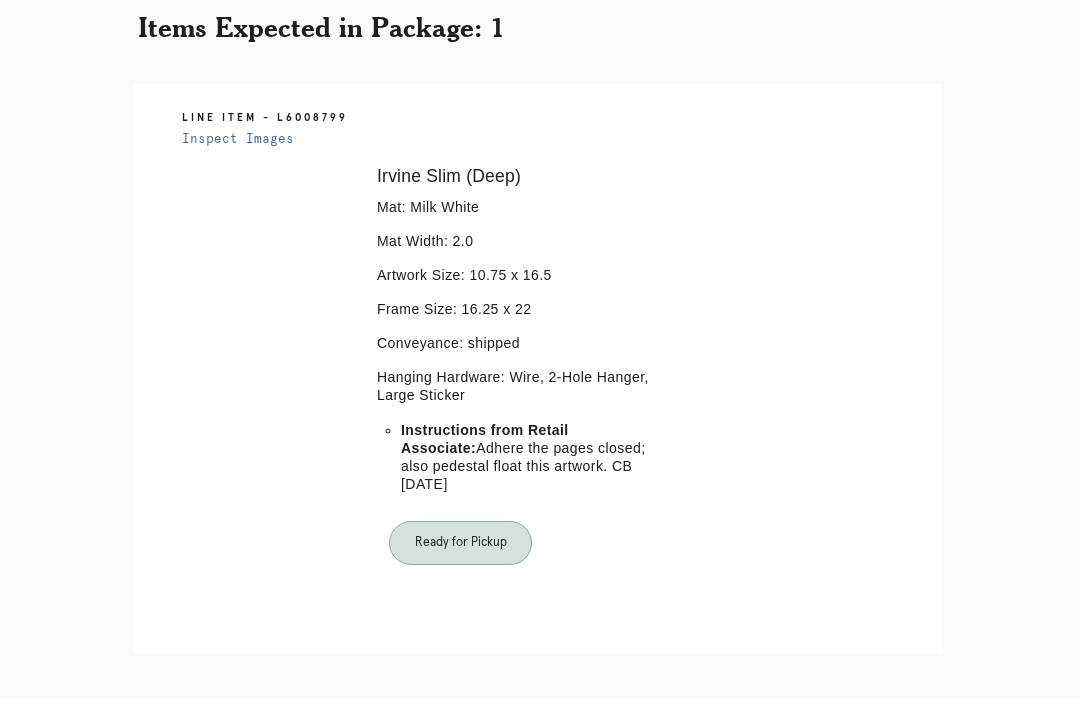 scroll, scrollTop: 0, scrollLeft: 0, axis: both 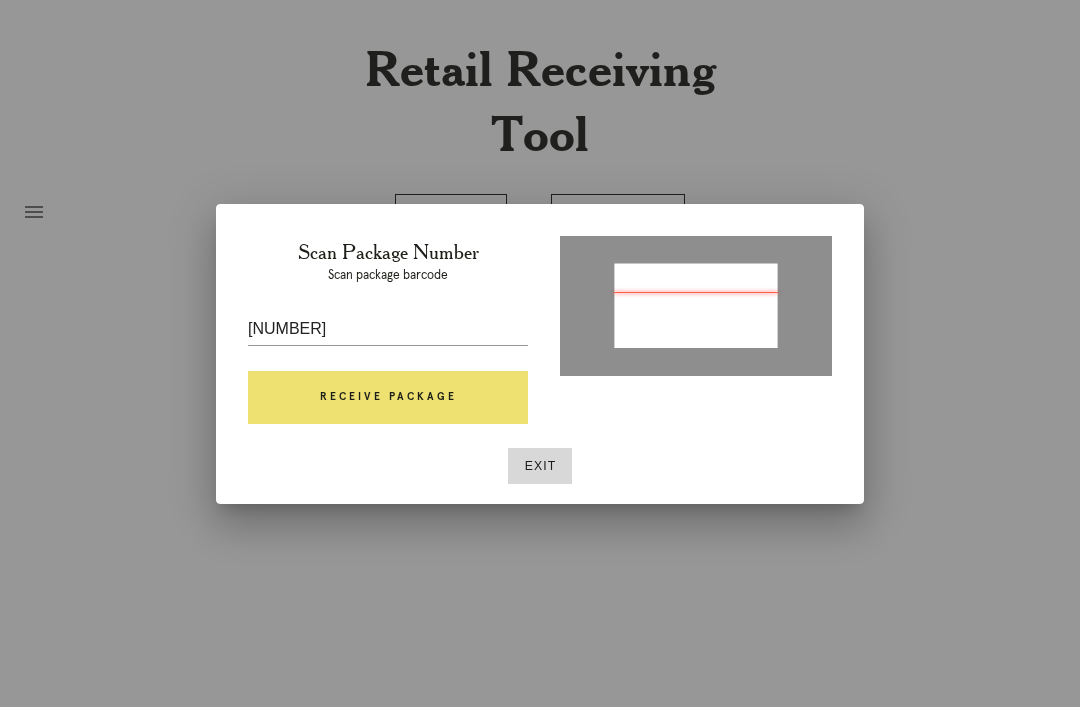 click on "Receive Package" at bounding box center (388, 398) 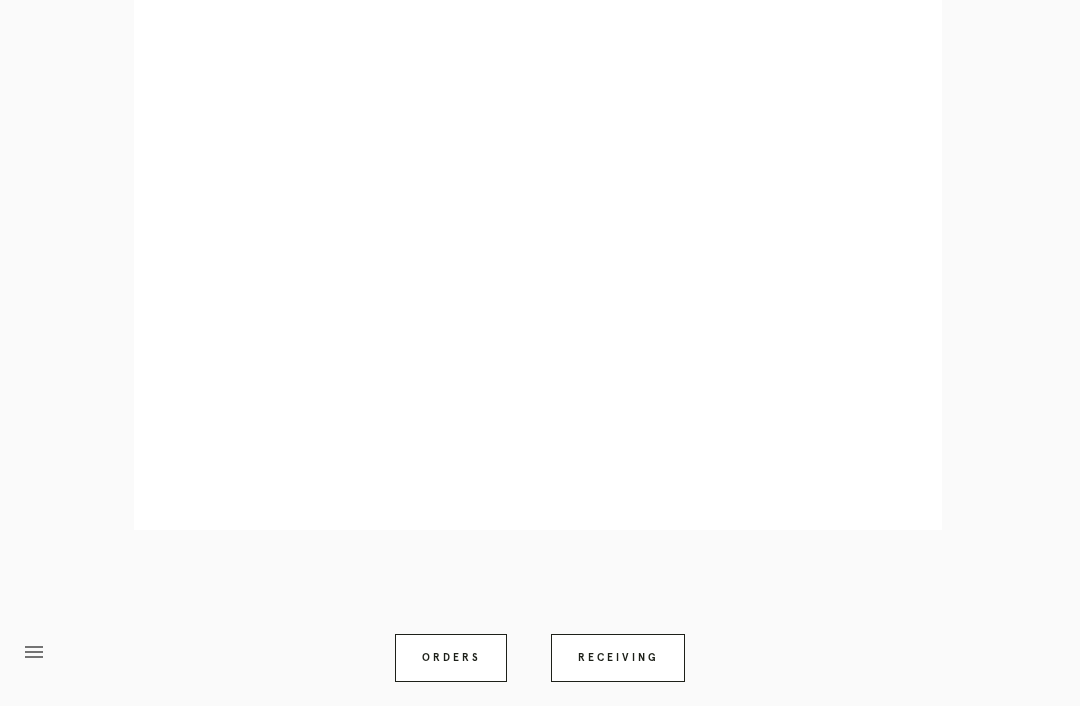 scroll, scrollTop: 892, scrollLeft: 0, axis: vertical 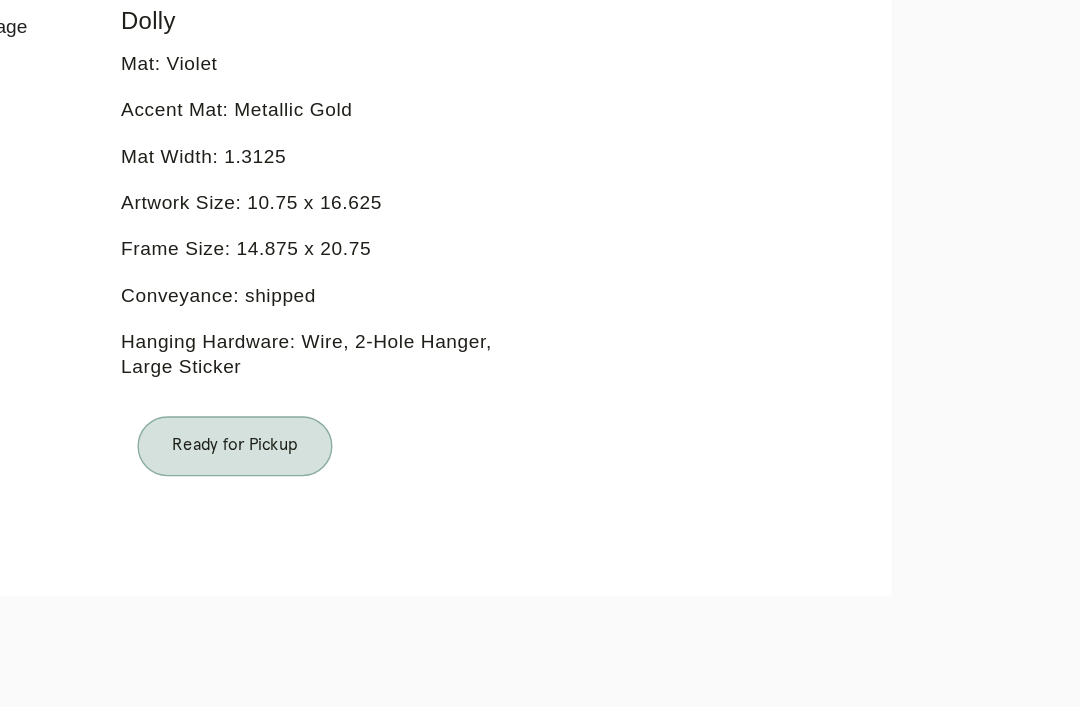 click on "Orders" at bounding box center [451, 707] 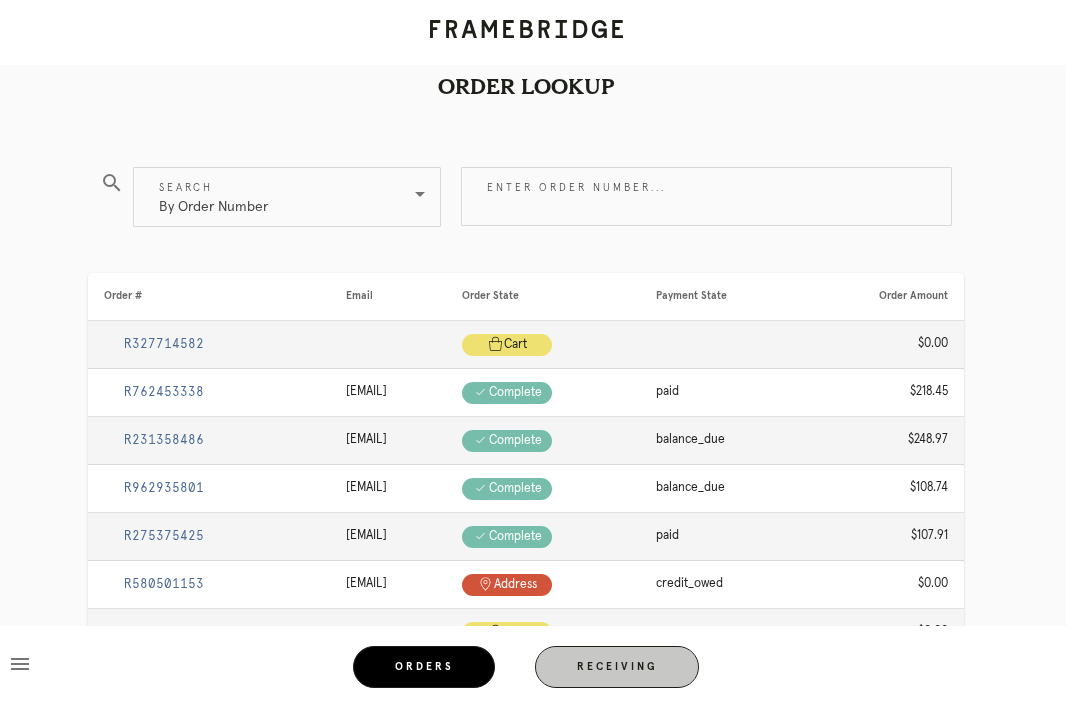 scroll, scrollTop: 0, scrollLeft: 0, axis: both 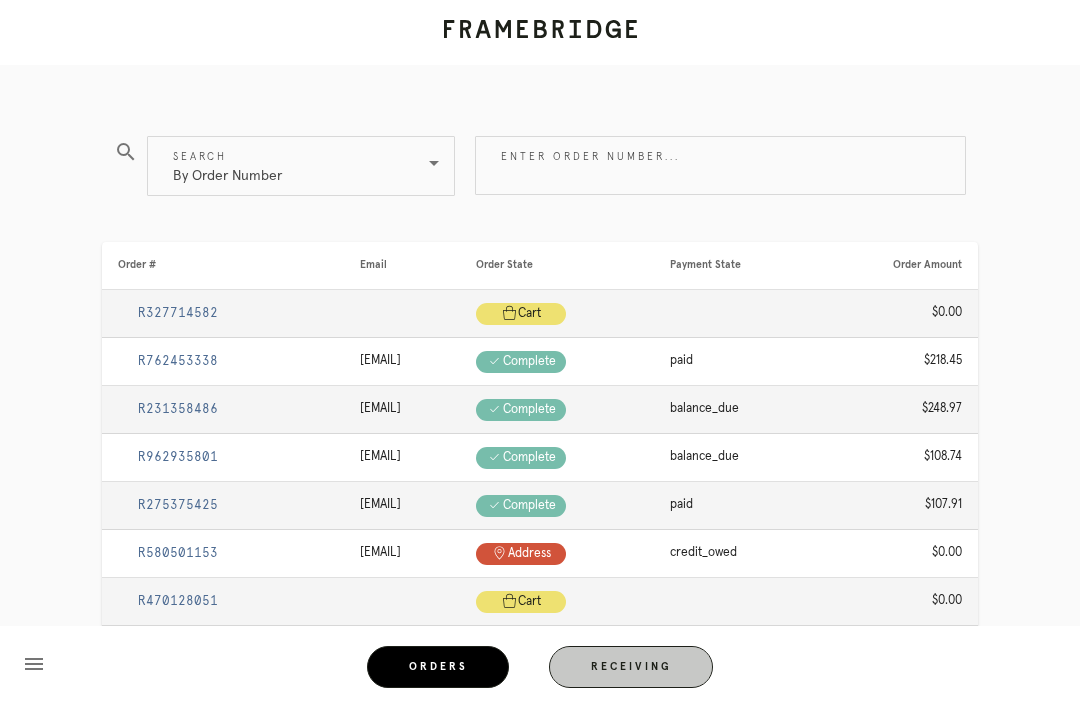 click on "Receiving" at bounding box center [631, 667] 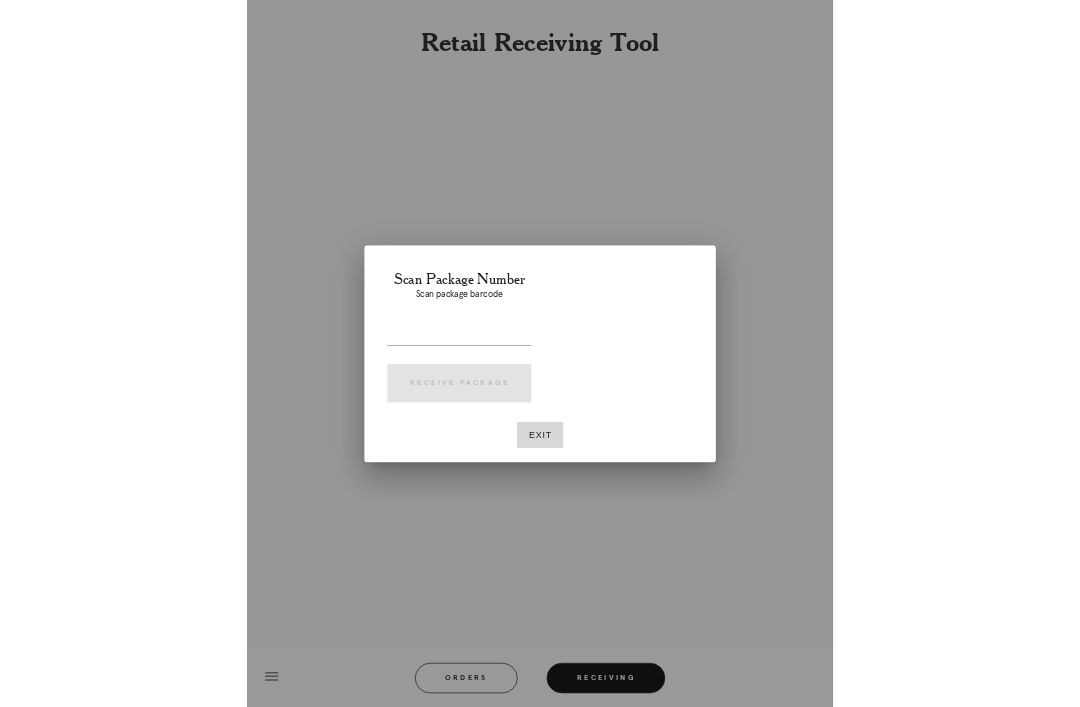 scroll, scrollTop: 64, scrollLeft: 0, axis: vertical 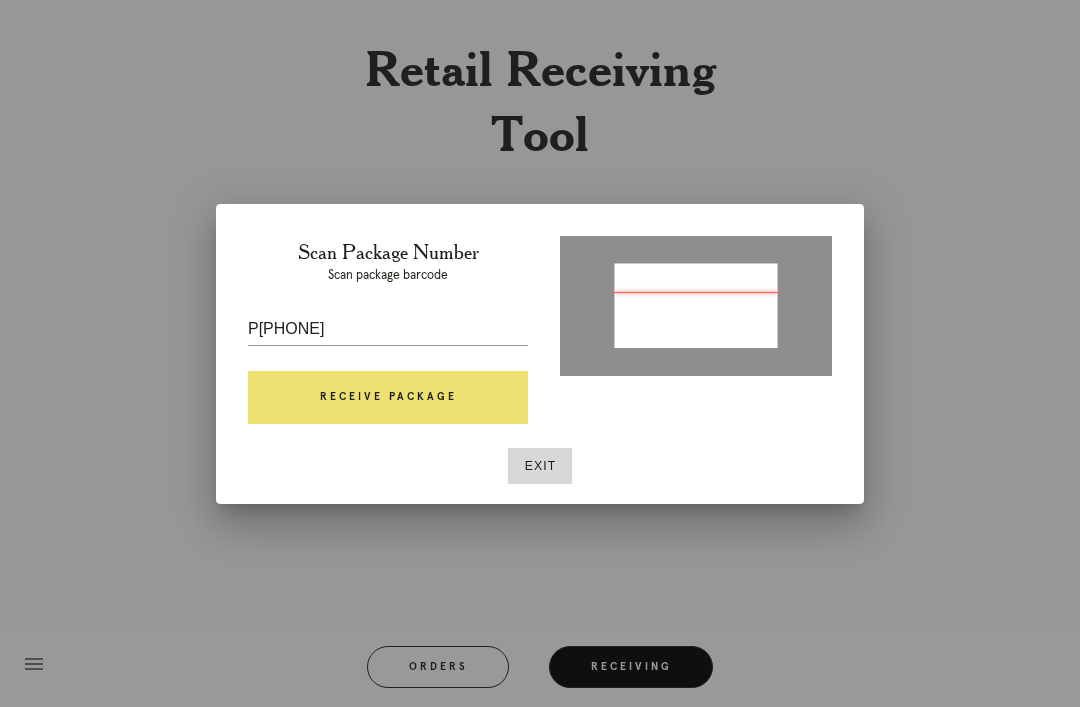 click on "Receive Package" at bounding box center [388, 398] 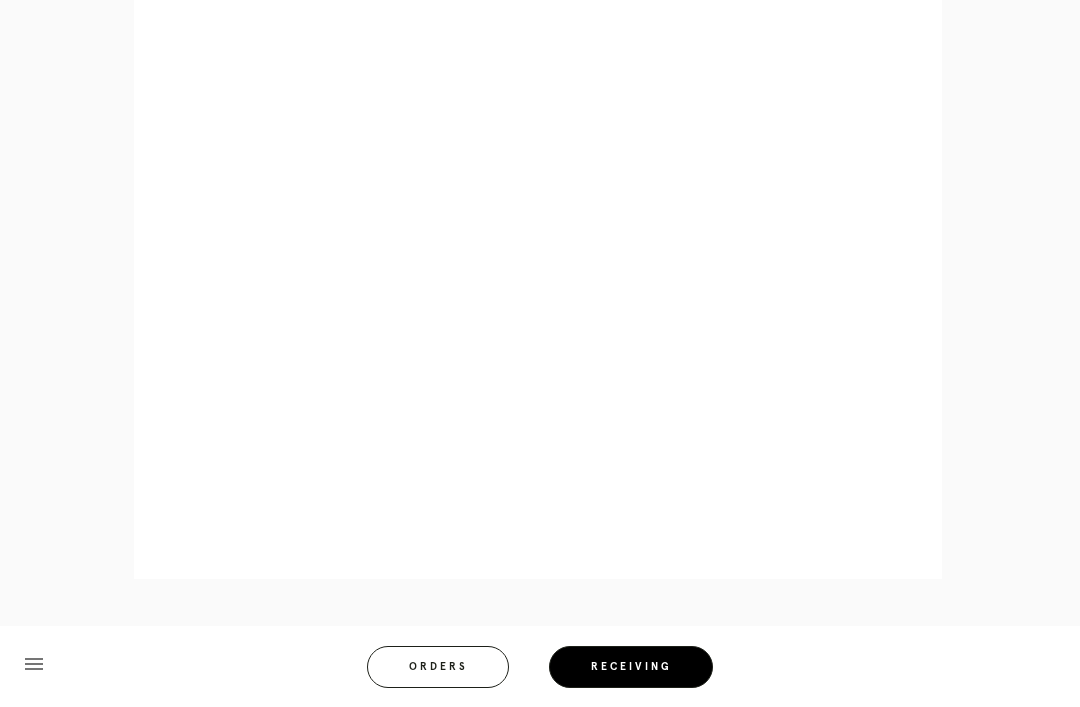 scroll, scrollTop: 858, scrollLeft: 0, axis: vertical 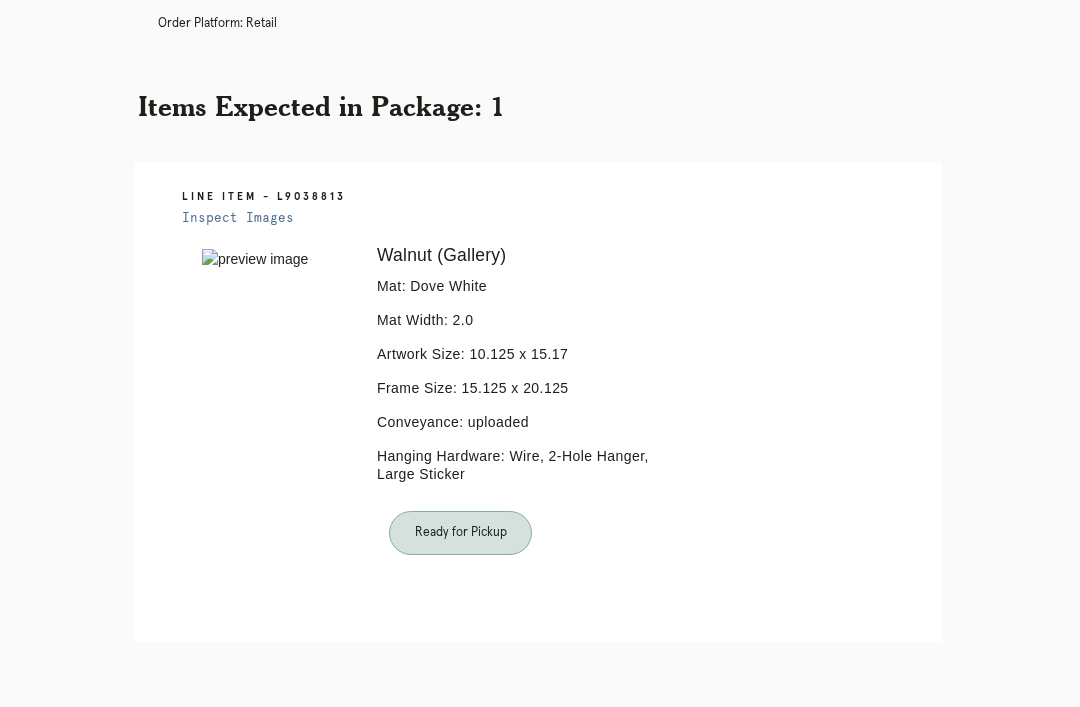 click on "Line Item - L9038813
Inspect Images
Error retreiving frame spec #9670037
Walnut (Gallery)
Mat: Dove White
Mat Width: 2.0
Artwork Size:
10.125
x
15.17
Frame Size:
15.125
x
20.125
Conveyance: uploaded
Hanging Hardware: Wire, 2-Hole Hanger, Large Sticker
Ready for Pickup" at bounding box center (540, 403) 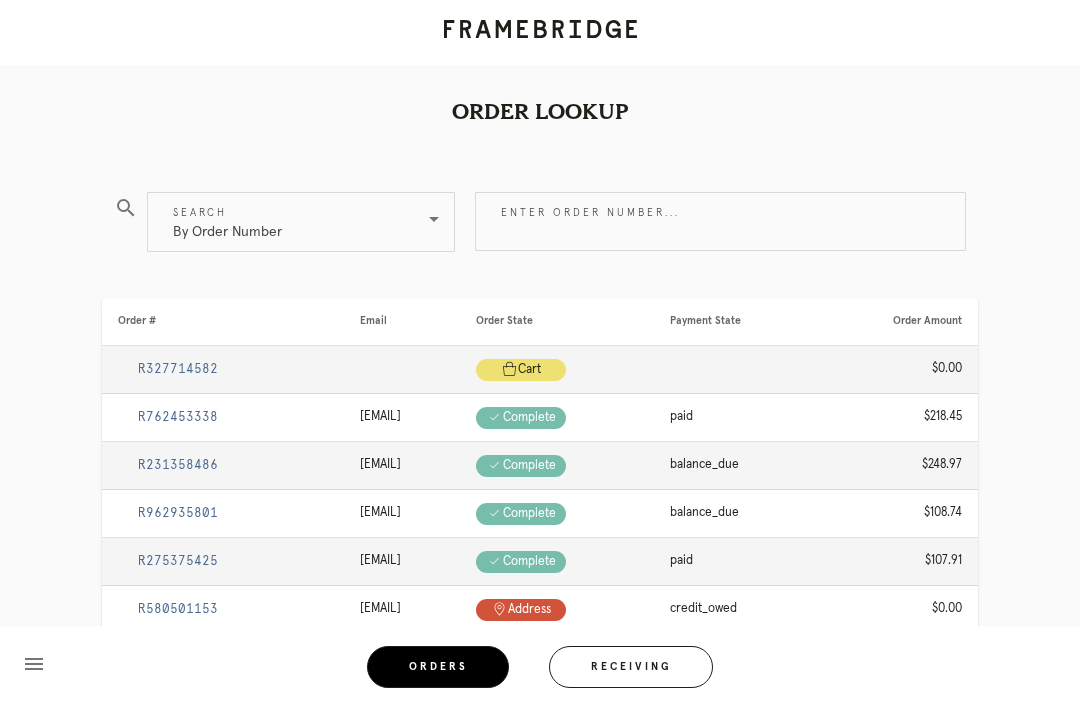 click on "Receiving" at bounding box center [631, 667] 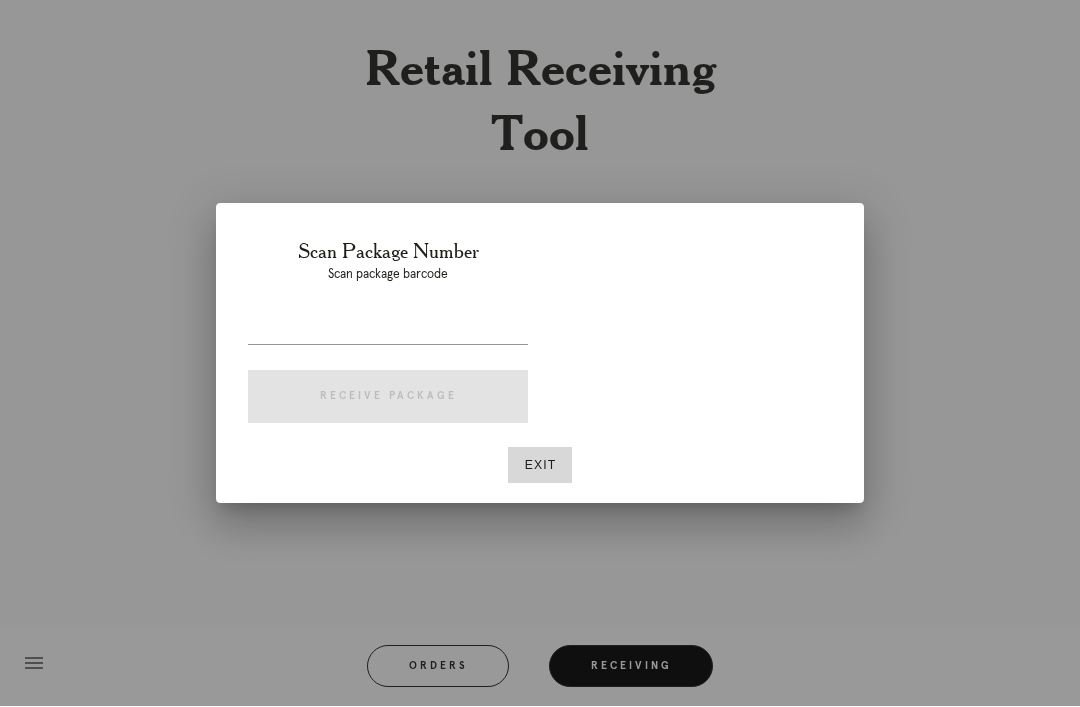scroll, scrollTop: 64, scrollLeft: 0, axis: vertical 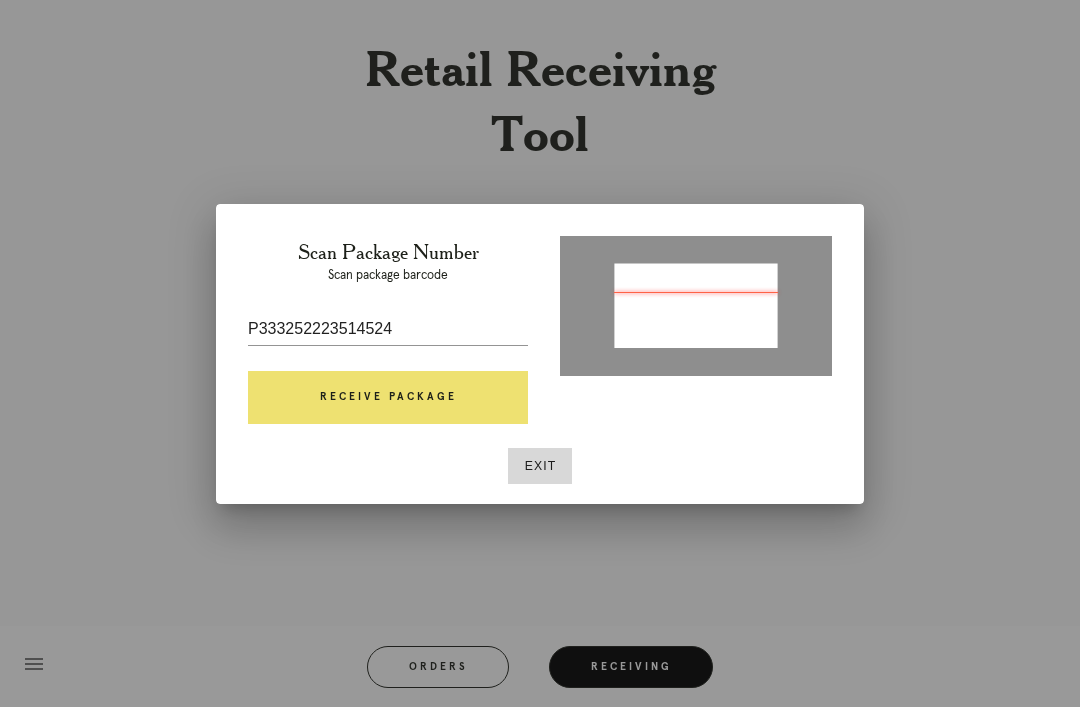 click on "Receive Package" at bounding box center (388, 398) 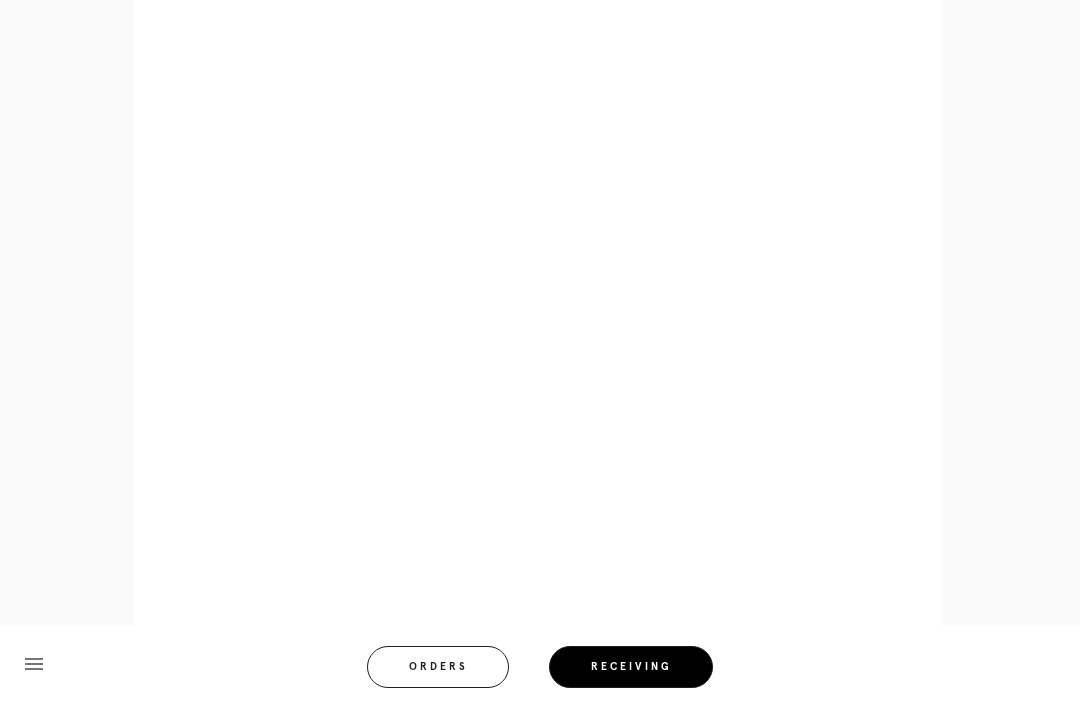 scroll, scrollTop: 858, scrollLeft: 0, axis: vertical 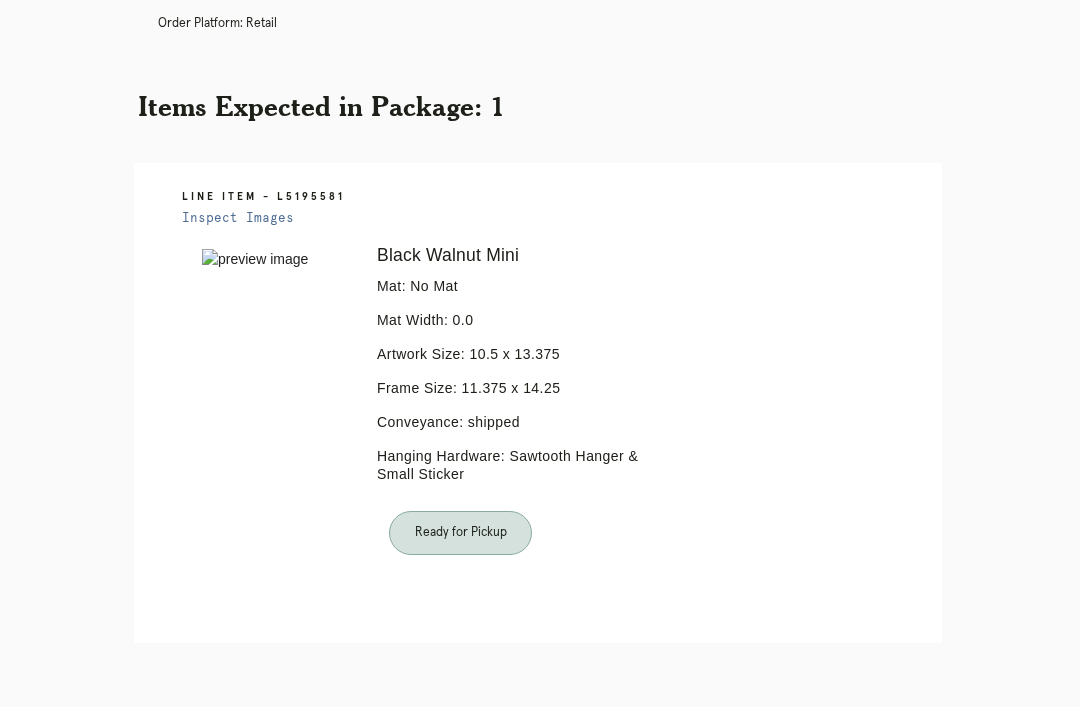 click on "menu
Orders
Receiving" at bounding box center (540, 771) 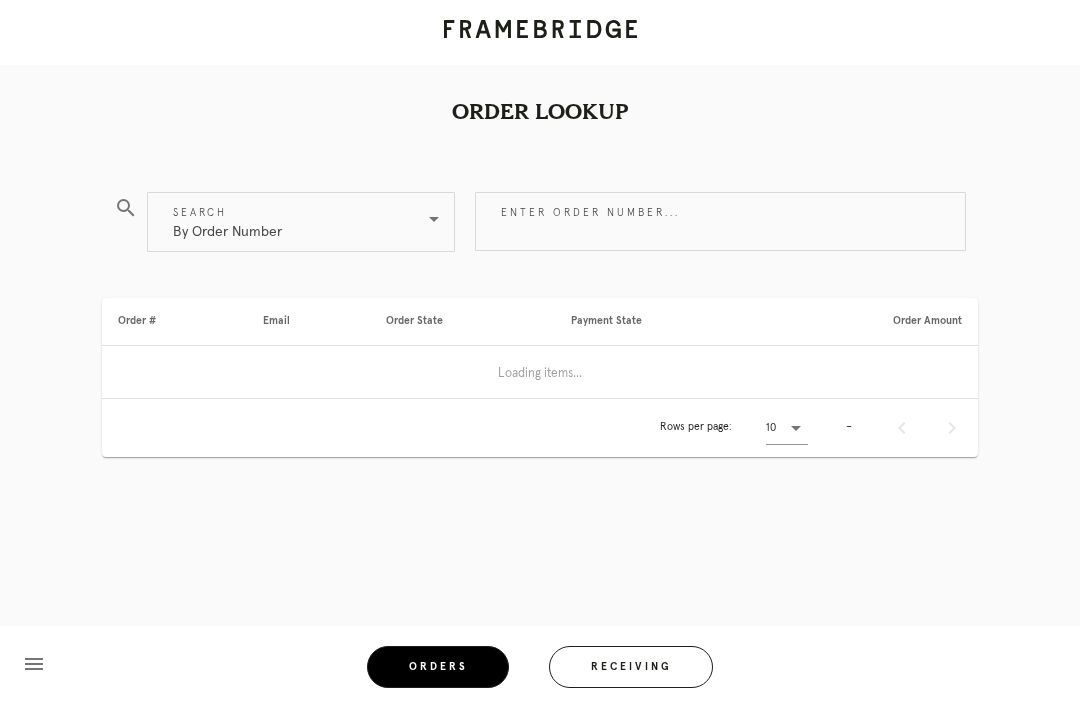 scroll, scrollTop: 0, scrollLeft: 0, axis: both 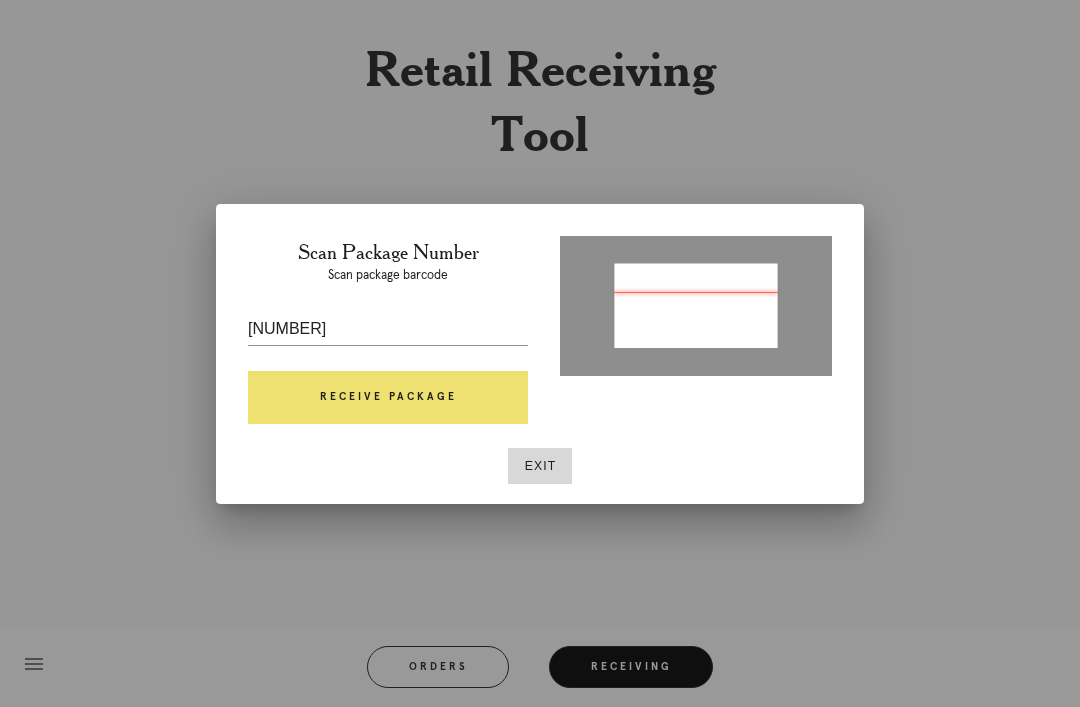 click at bounding box center [388, 360] 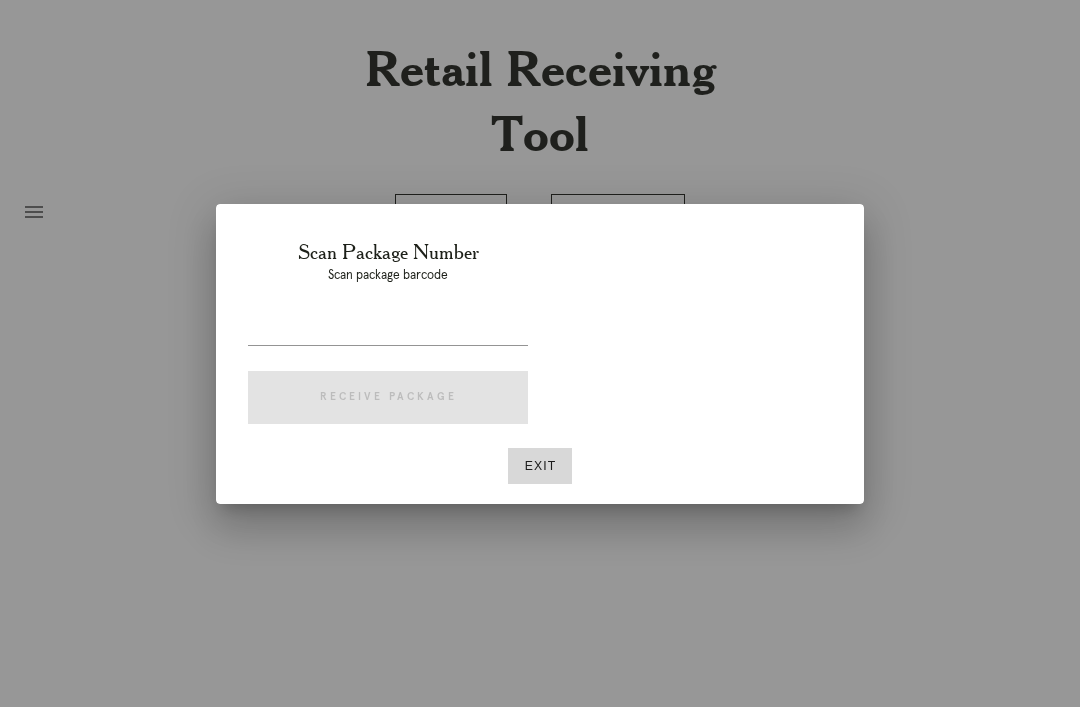 scroll, scrollTop: 64, scrollLeft: 0, axis: vertical 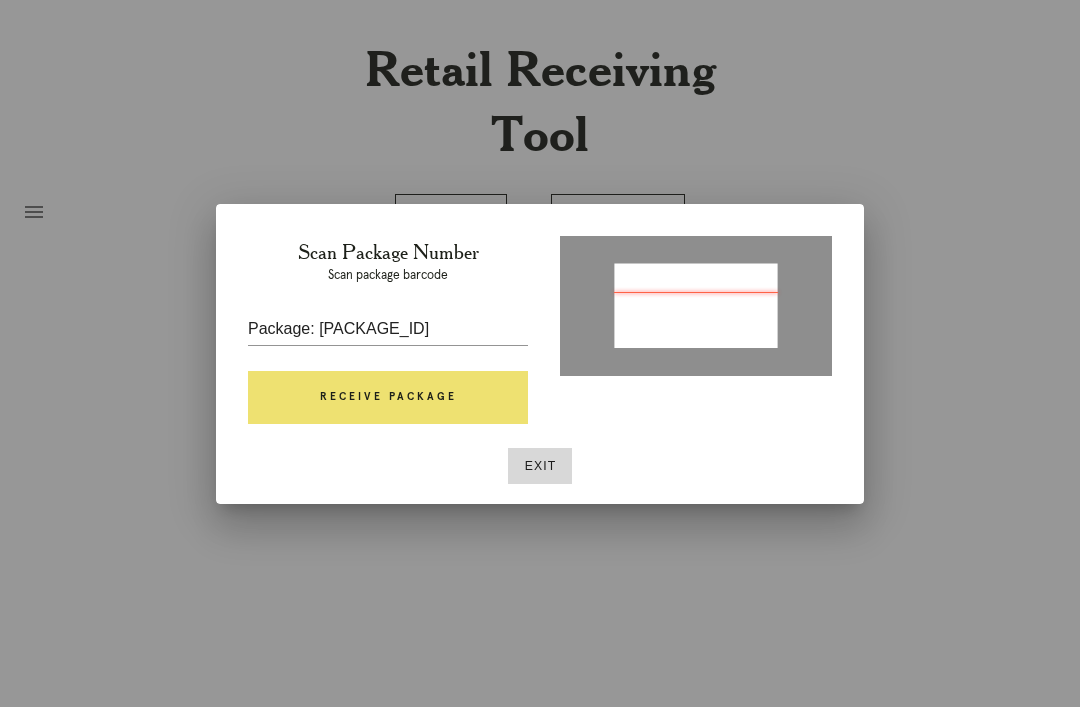 click on "Receive Package" at bounding box center [388, 398] 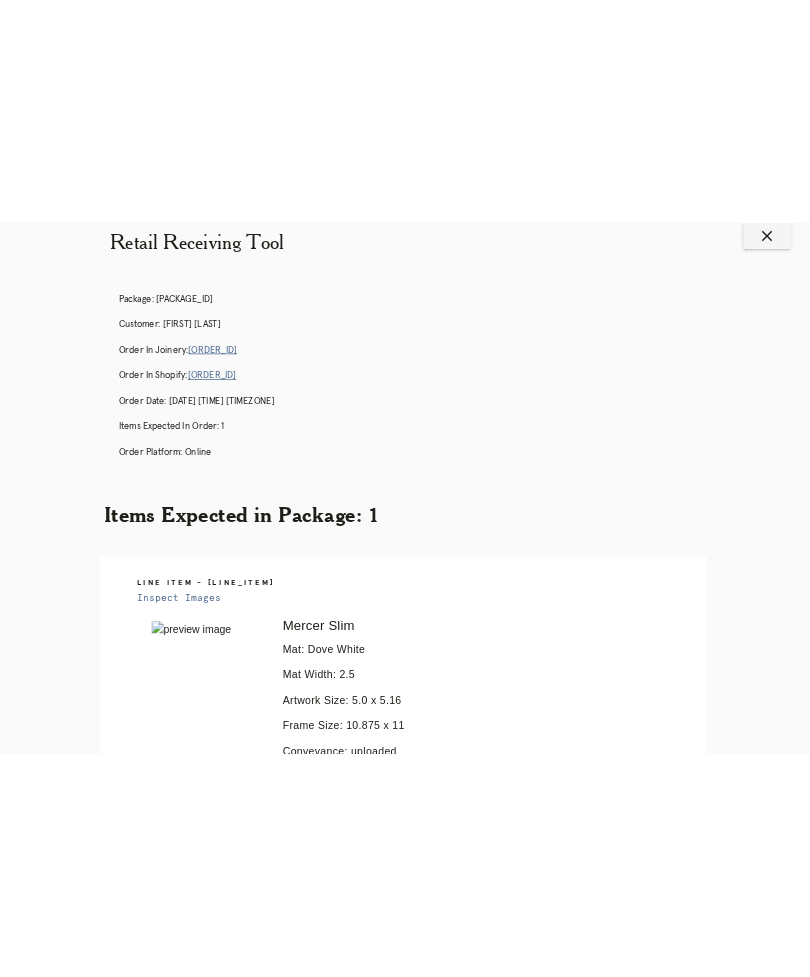 scroll, scrollTop: 0, scrollLeft: 0, axis: both 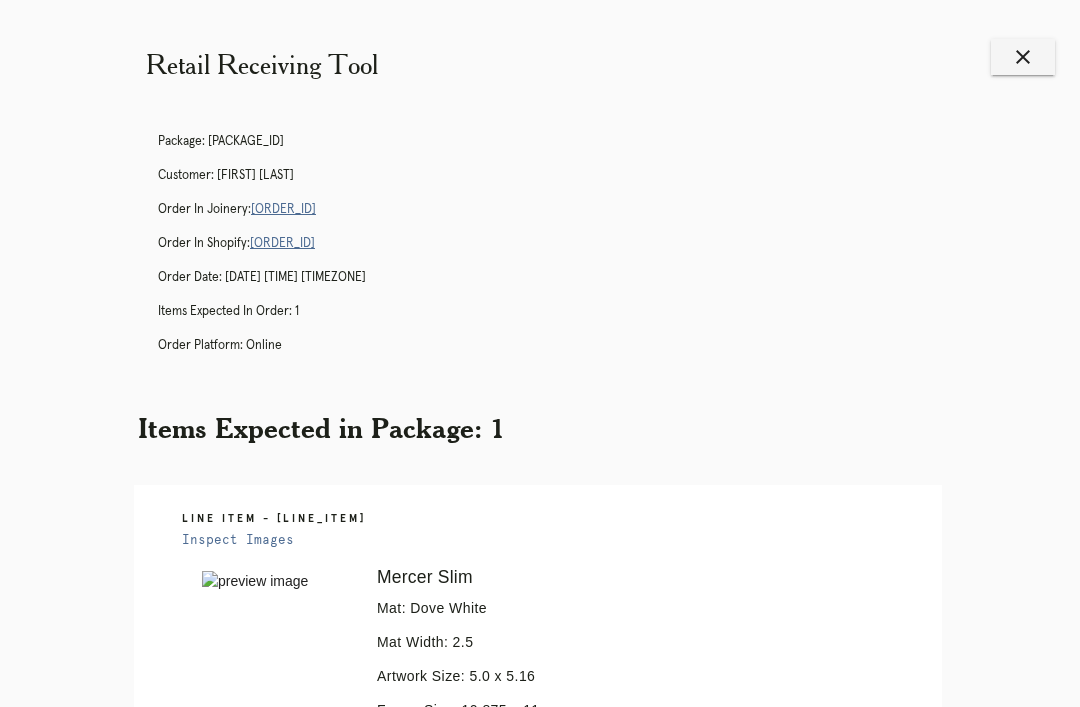 click on "Retail Receiving Tool   close   Package: [PACKAGE_ID]   Customer: [FIRST] [LAST]
Order in Joinery:
[ORDER_ID]
Order in Shopify:
[ORDER_ID]
Order Date:
[DATE]  [TIME] [TIMEZONE]
Items Expected in Order: 1   Order Platform: online     Items Expected in Package:  1
Line Item - [LINE_ITEM]
Inspect Images
Error retreiving frame spec [SPEC_ID]
Mercer Slim
Mat: Dove White
Mat Width: 2.5
Artwork Size:
5.0
x
5.16
Frame Size:
10.875
x
11
Conveyance: uploaded
Hanging Hardware: Sawtooth Hanger & Small Sticker
menu
Orders
Receiving
Logged in as:   [EMAIL]   [NEIGHBORHOOD]
Logout" at bounding box center (540, 600) 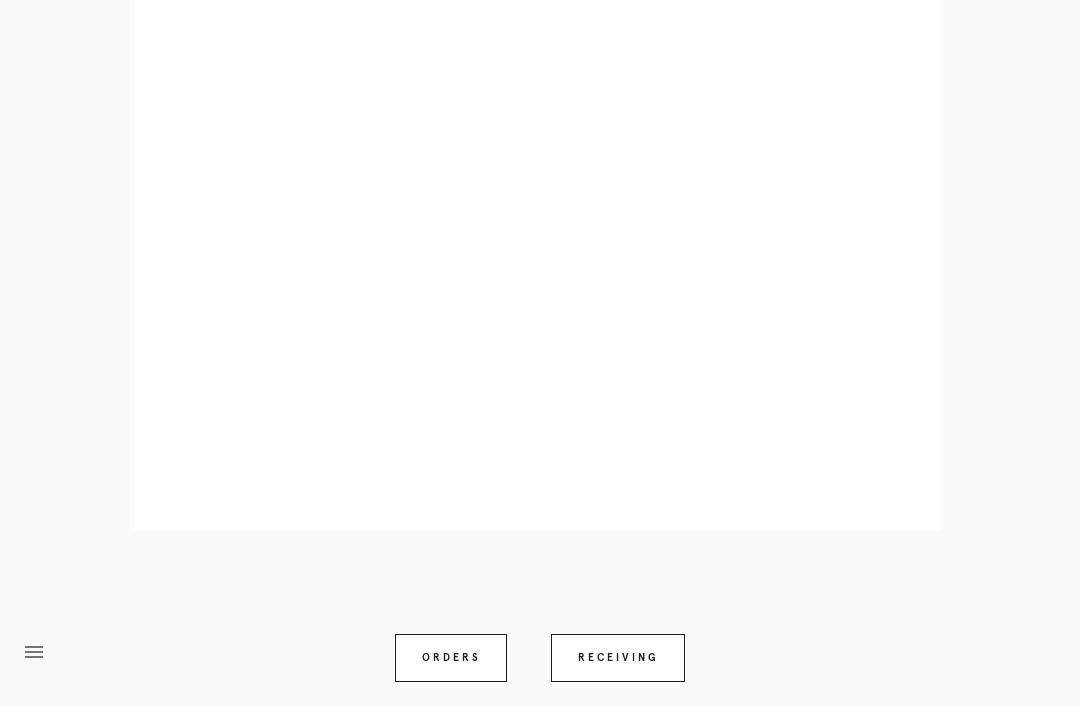 scroll, scrollTop: 858, scrollLeft: 0, axis: vertical 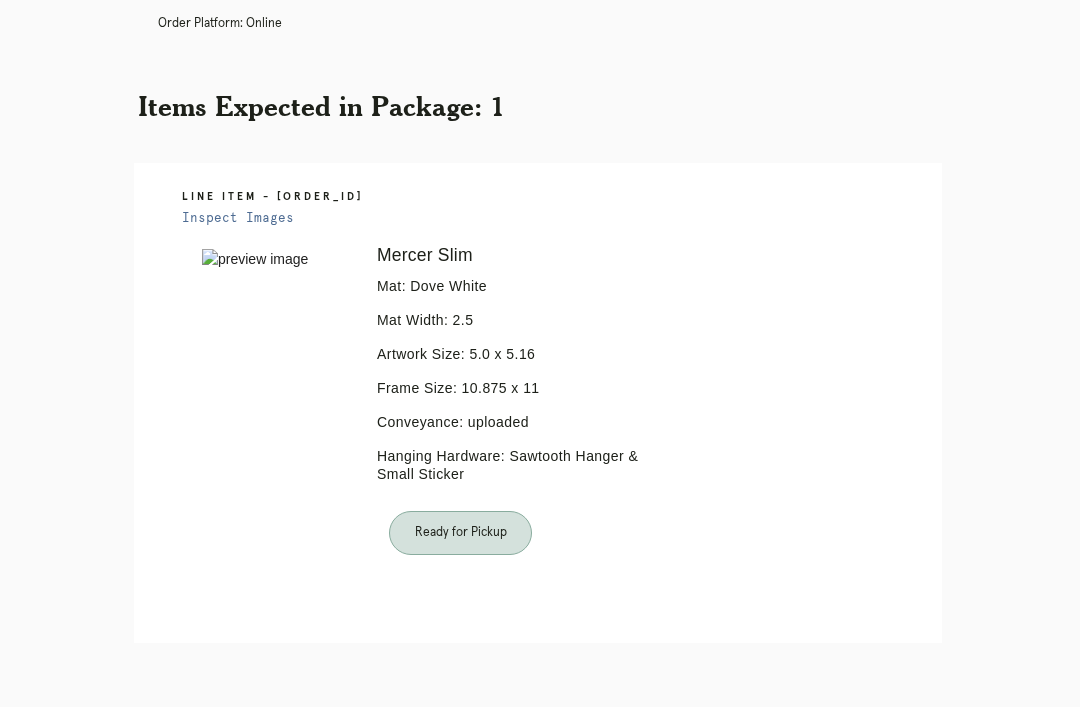 click on "Orders" at bounding box center [451, 771] 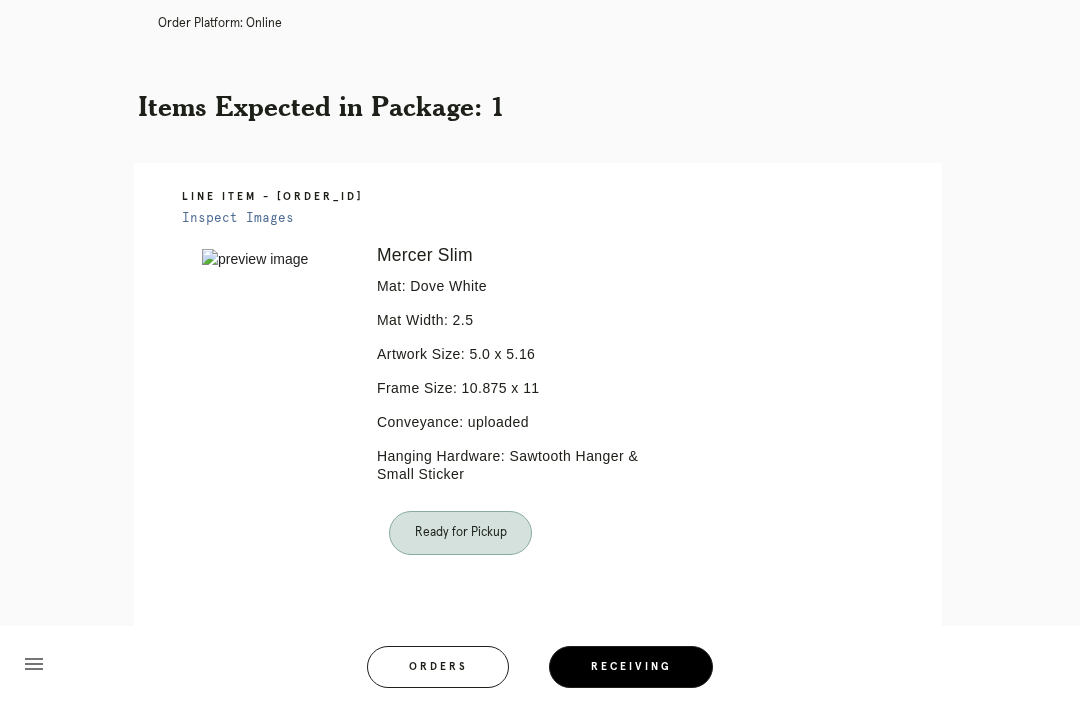 scroll, scrollTop: 0, scrollLeft: 0, axis: both 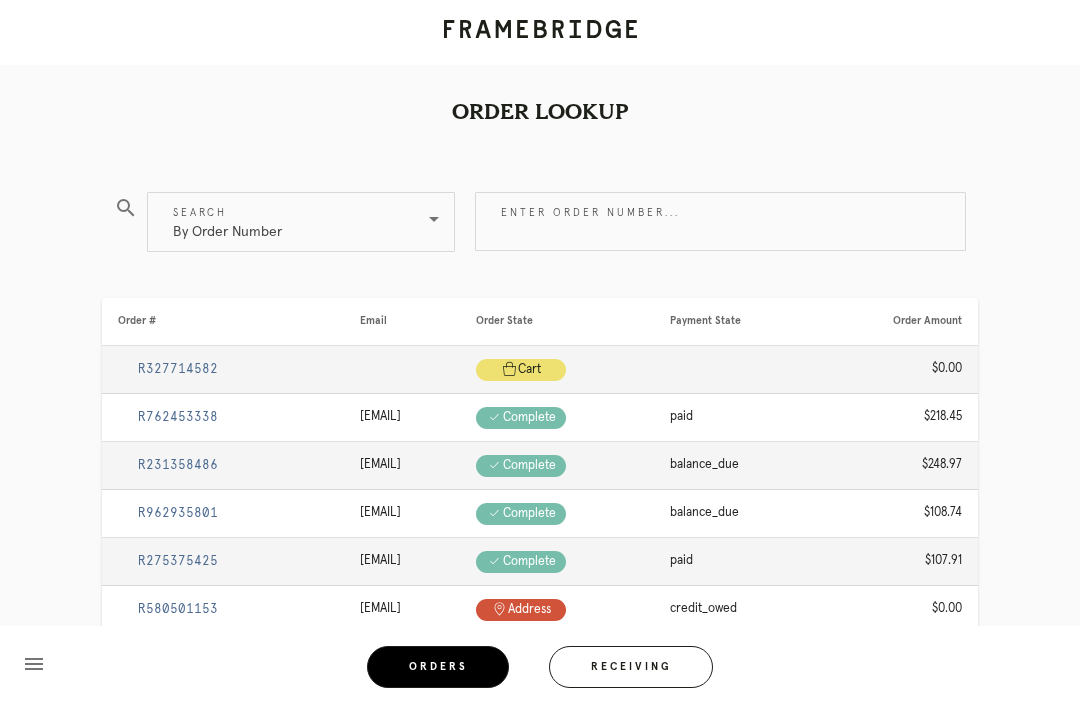 click on "Enter order number..." at bounding box center [720, 221] 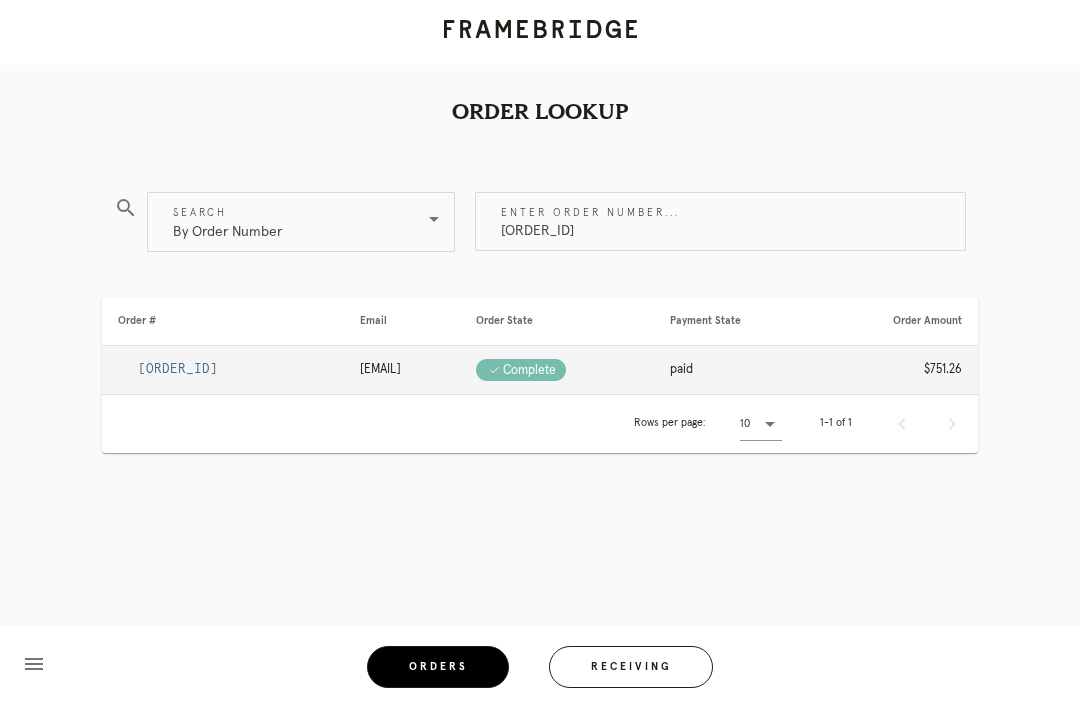type on "[ORDER_ID]" 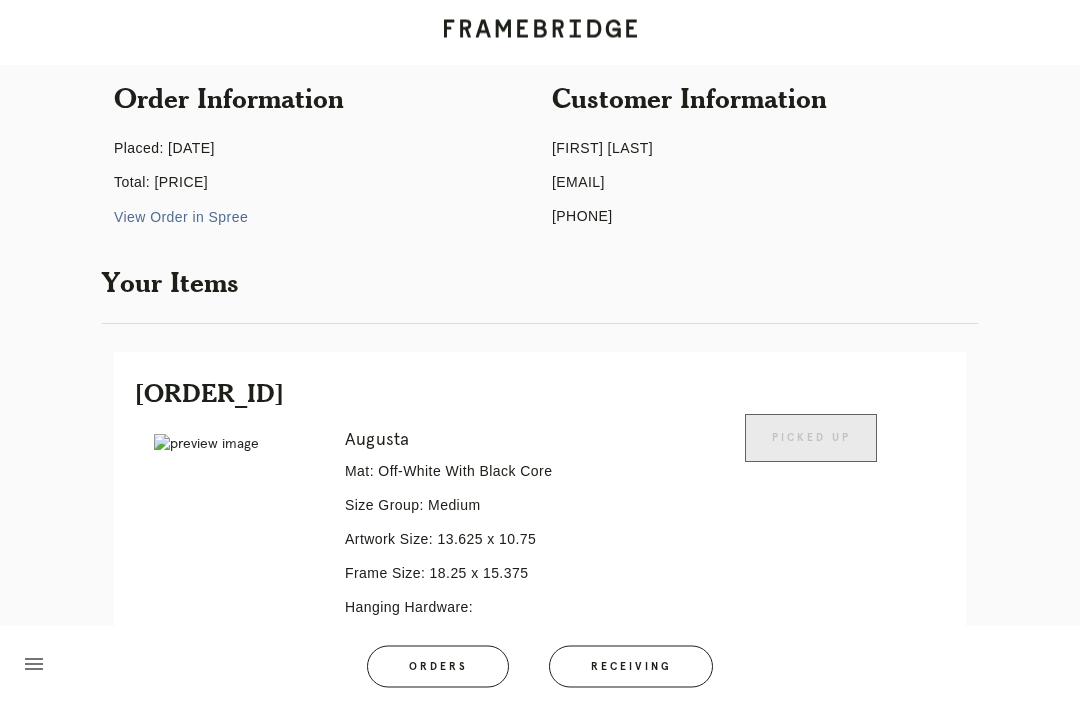 scroll, scrollTop: 0, scrollLeft: 0, axis: both 